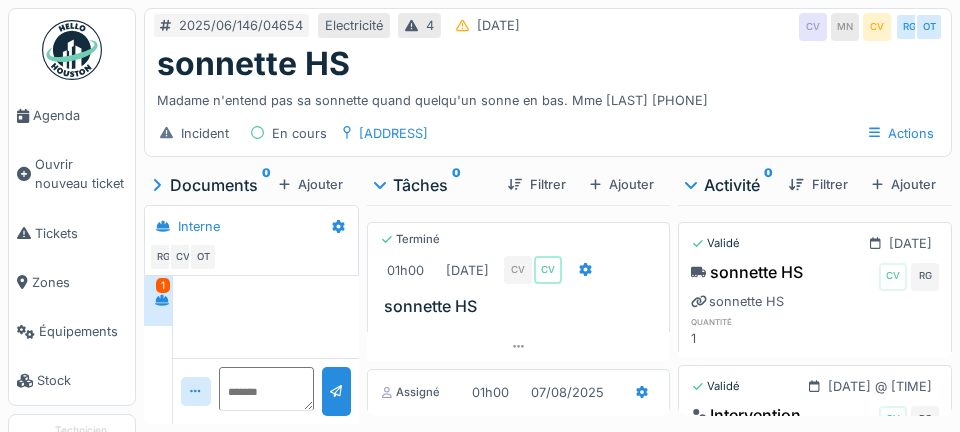 scroll, scrollTop: 0, scrollLeft: 0, axis: both 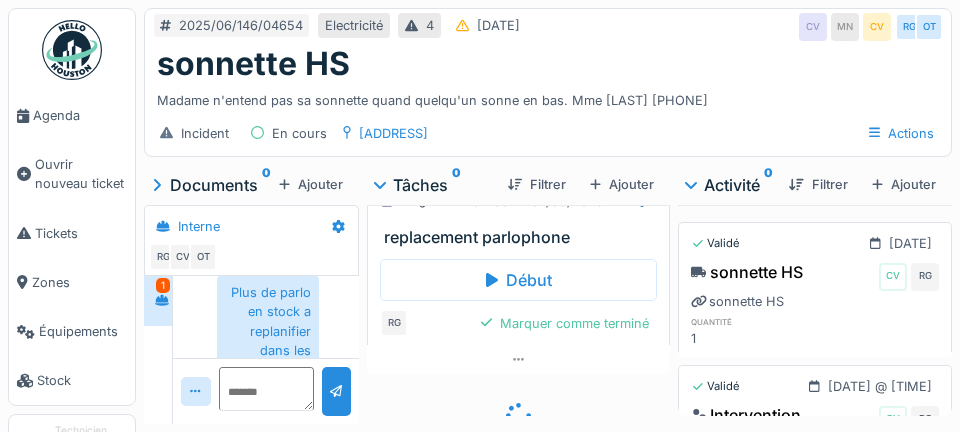 click on "Agenda" at bounding box center (80, 115) 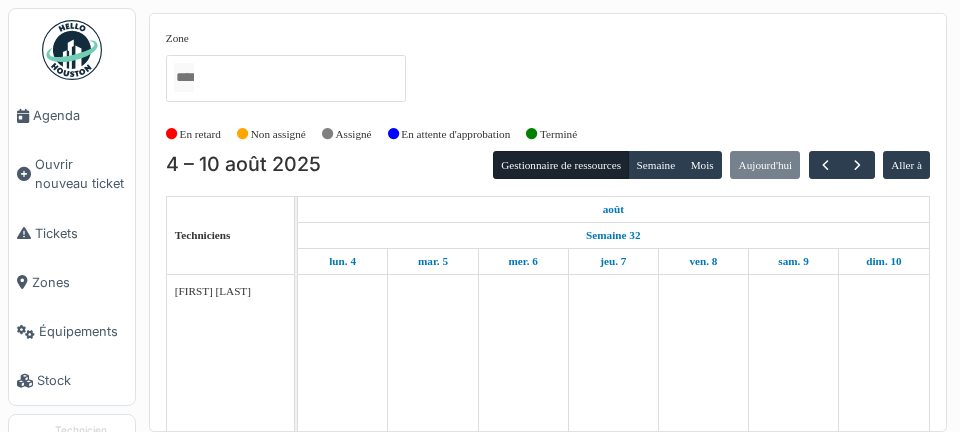 scroll, scrollTop: 0, scrollLeft: 0, axis: both 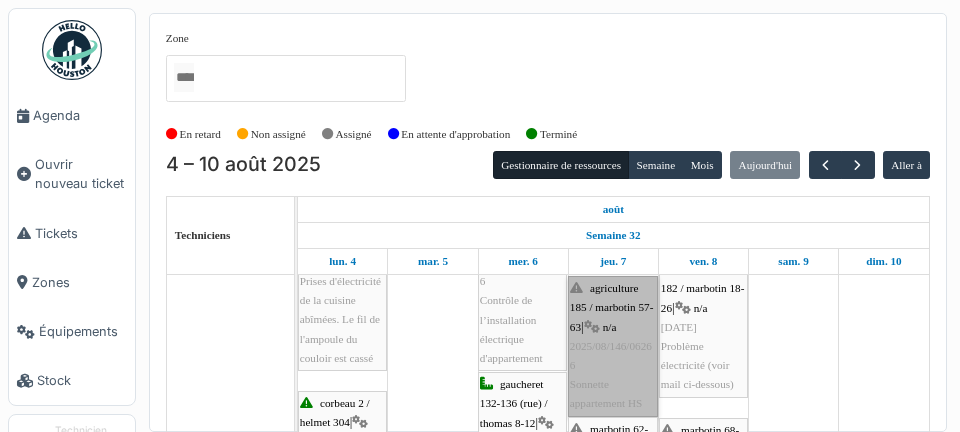 click on "agriculture 185 / marbotin 57-63
|     n/a
2025/08/146/06266
Sonnette appartement HS" at bounding box center [613, 346] 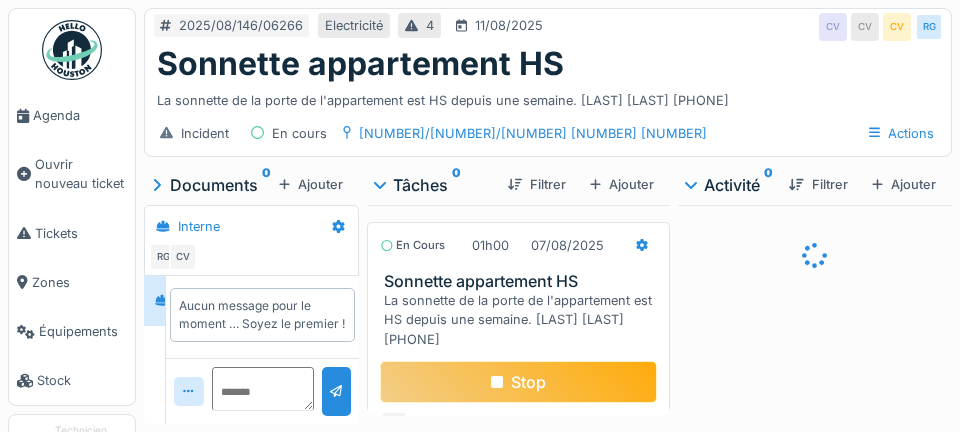 scroll, scrollTop: 0, scrollLeft: 0, axis: both 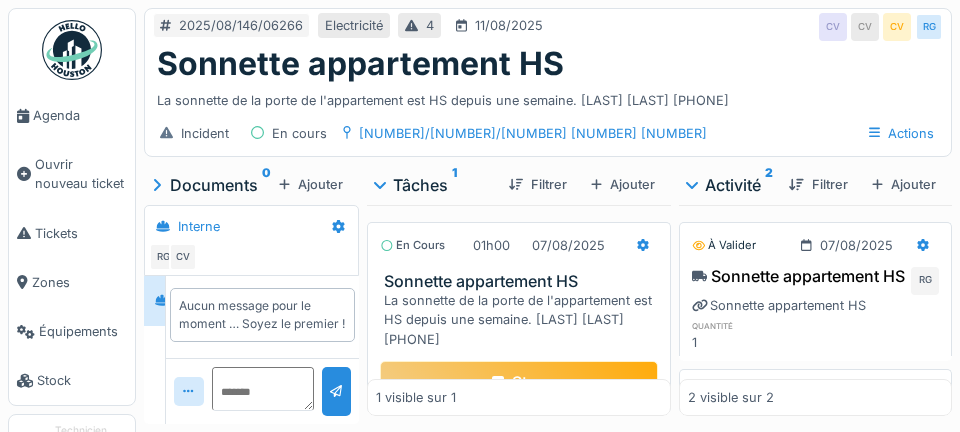 click on "Stop" at bounding box center [519, 382] 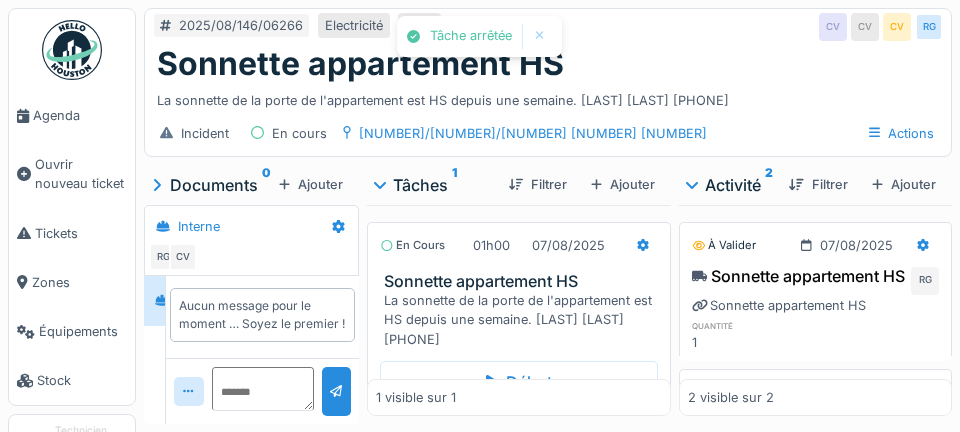 click on "Agenda" at bounding box center (80, 115) 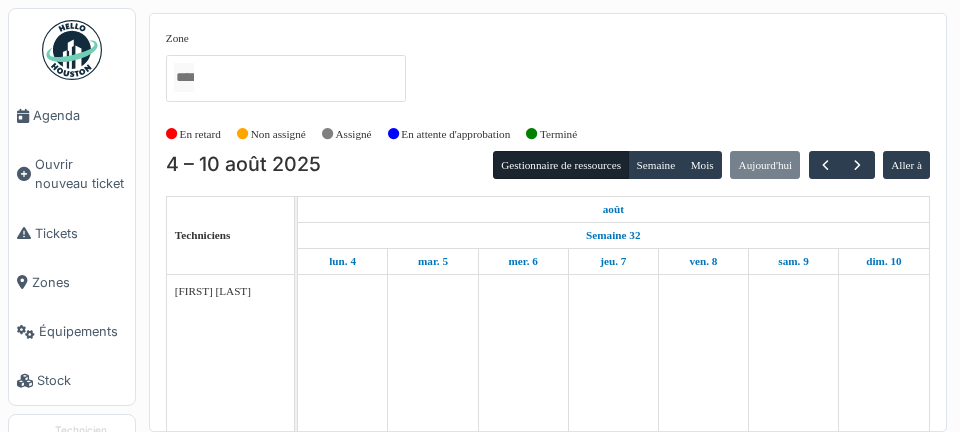 scroll, scrollTop: 0, scrollLeft: 0, axis: both 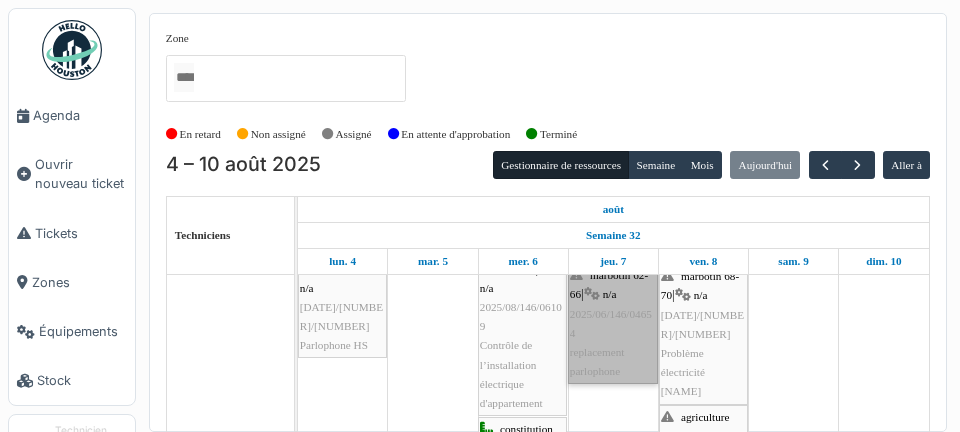 click on "marbotin 62-66
|     n/a
2025/06/146/04654
replacement parlophone" at bounding box center (613, 323) 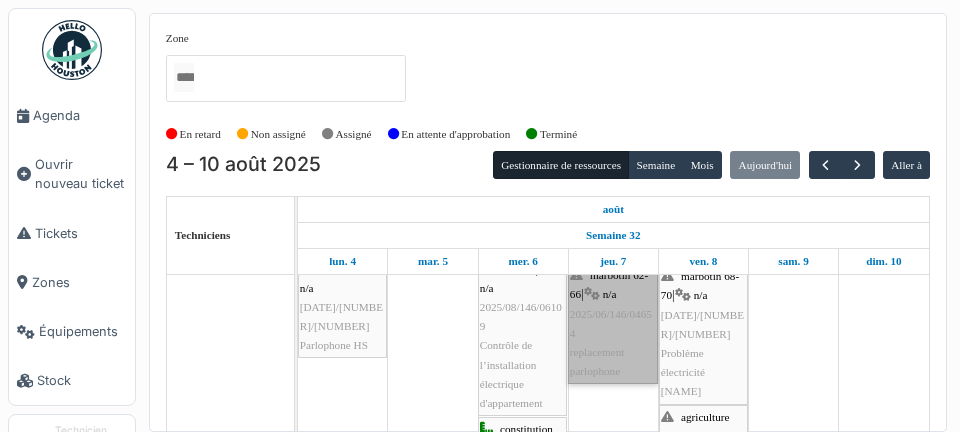 scroll, scrollTop: 492, scrollLeft: 0, axis: vertical 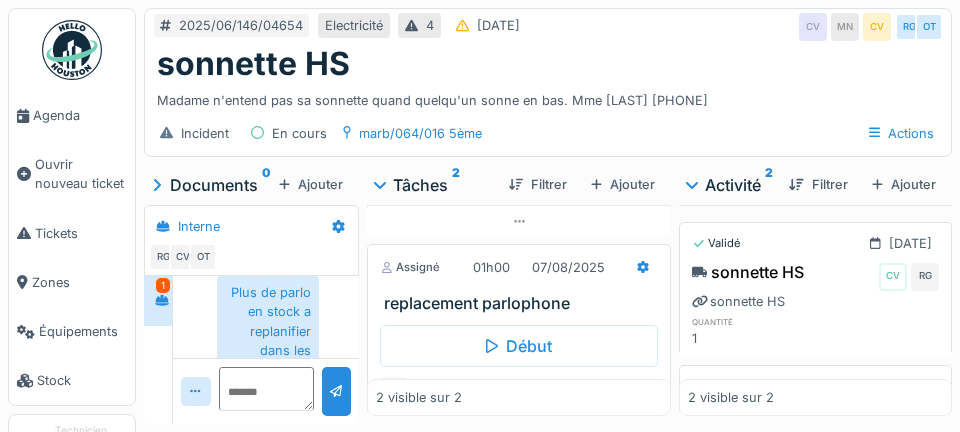 click on "Début" at bounding box center (519, 346) 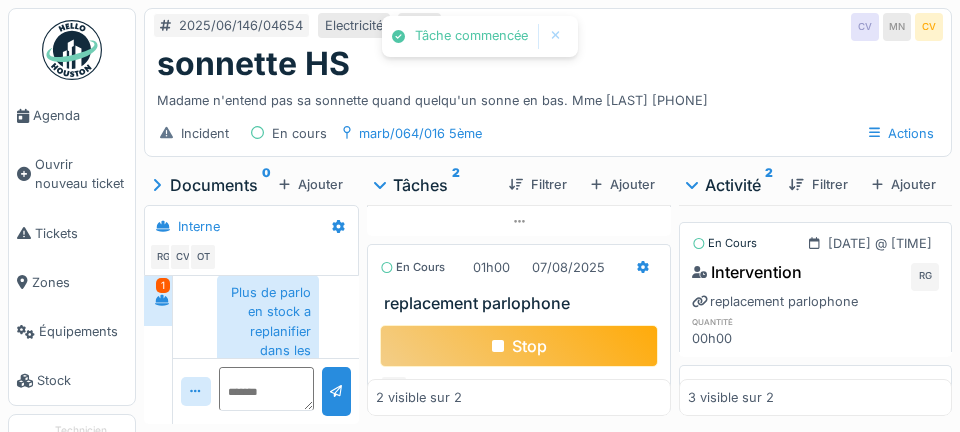click 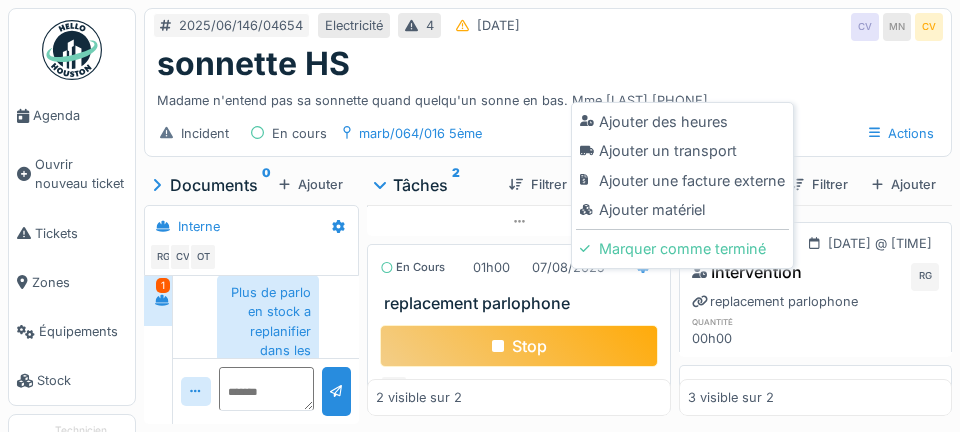 click on "Ajouter un transport" at bounding box center (682, 151) 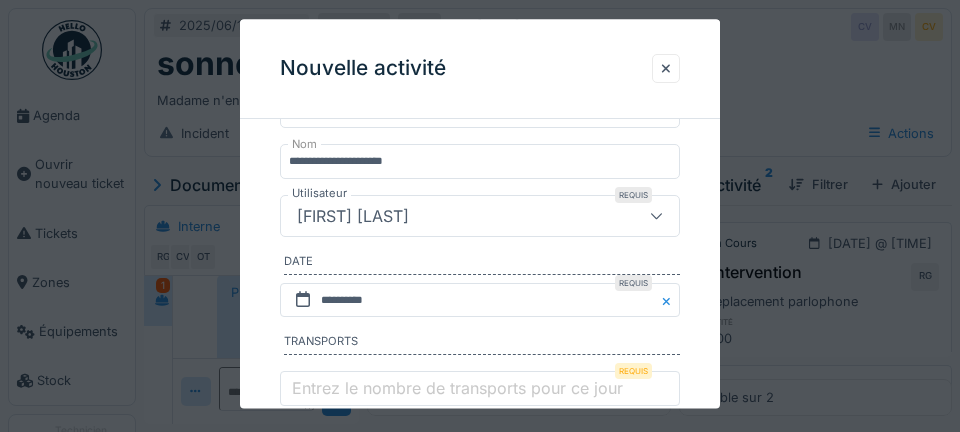 scroll, scrollTop: 379, scrollLeft: 0, axis: vertical 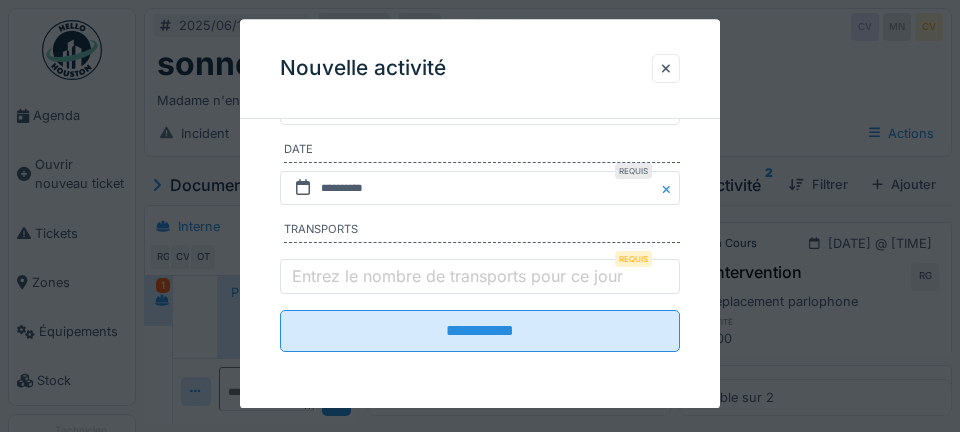 click on "Entrez le nombre de transports pour ce jour" at bounding box center (457, 276) 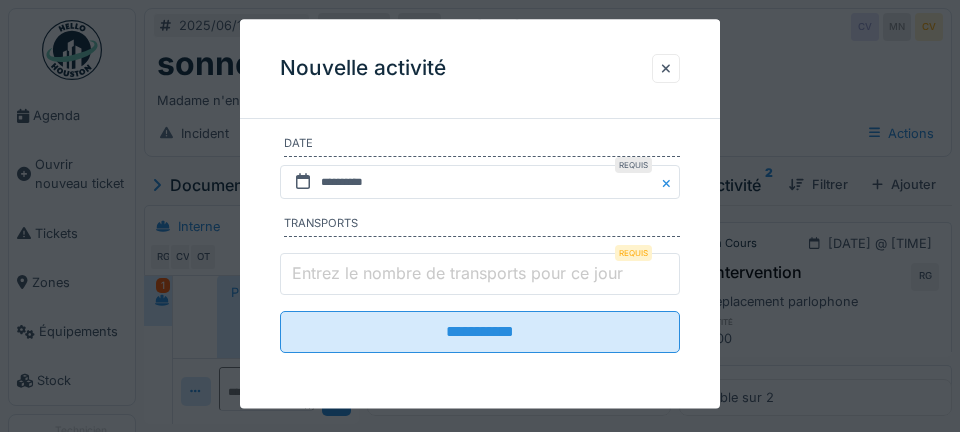 click on "Entrez le nombre de transports pour ce jour" at bounding box center (480, 275) 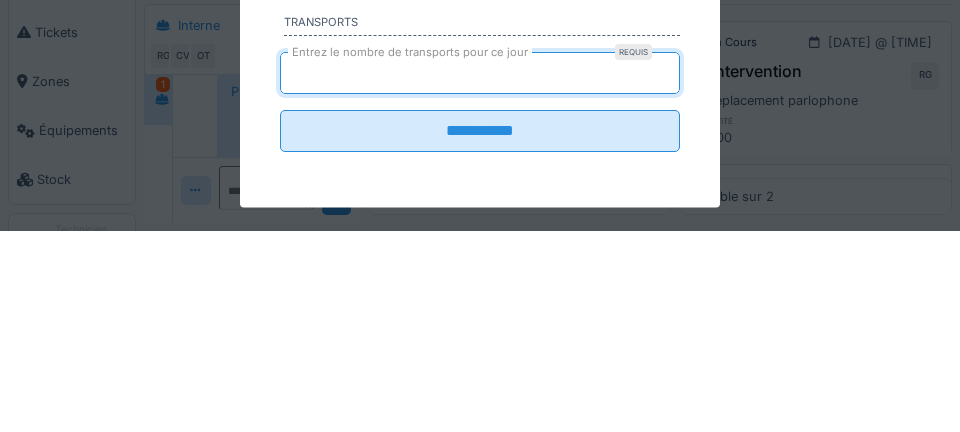 type on "*" 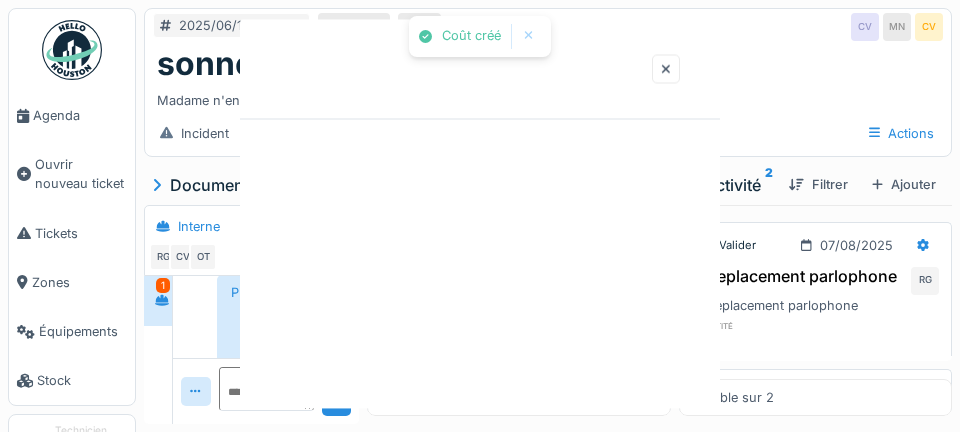 scroll, scrollTop: 0, scrollLeft: 0, axis: both 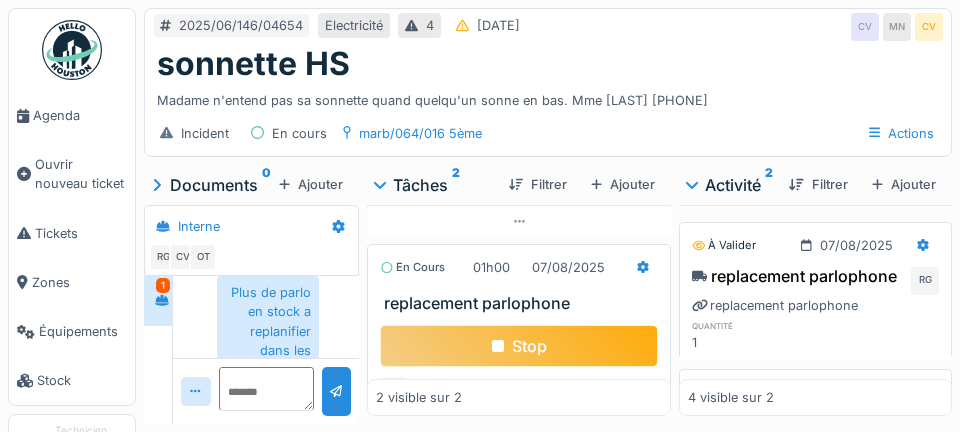click on "Stop" at bounding box center (519, 346) 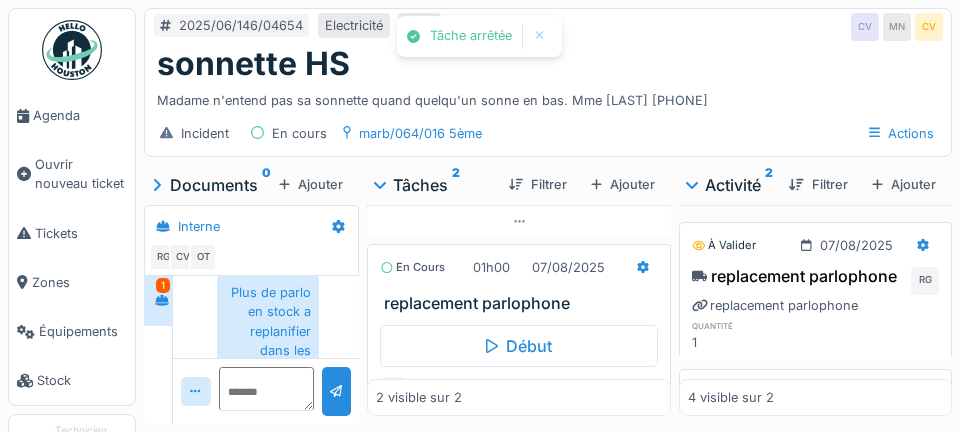 click on "2025/06/146/04654 Electricité 4 11/06/2025 CV MN CV sonnette HS  Madame n'entend pas sa sonnette quand quelqu'un sonne en bas. Mme NZEYIAMANA 0472.92.67.49 Incident En cours marb/064/016 5ème Actions Documents 0 Ajouter Interne RG CV OT 1 Vous   17/06/2025 14:25 Plus de parlo en stock a replanifier dans les parlo arrive  RG Charlotte Verstappen   05/08/2025 15:52 Bticino ???
CV Tâches 2 Filtrer Ajouter Terminé 01h00 17/06/2025 CV CV sonnette HS  En cours 01h00 07/08/2025 replacement parlophone  Début RG Marquer comme terminé 2 visible sur 2 Activité 2 Filtrer Ajouter À valider 07/08/2025 replacement parlophone  RG replacement parlophone  quantité 1 À valider 07/08/2025 @ 15:36 Intervention RG replacement parlophone  quantité 00h11 Validé 17/06/2025 sonnette HS  CV RG sonnette HS  quantité 1 Validé 17/06/2025 @ 13:16 Intervention CV RG sonnette HS  quantité 00h37 4 visible sur 2" at bounding box center [548, 216] 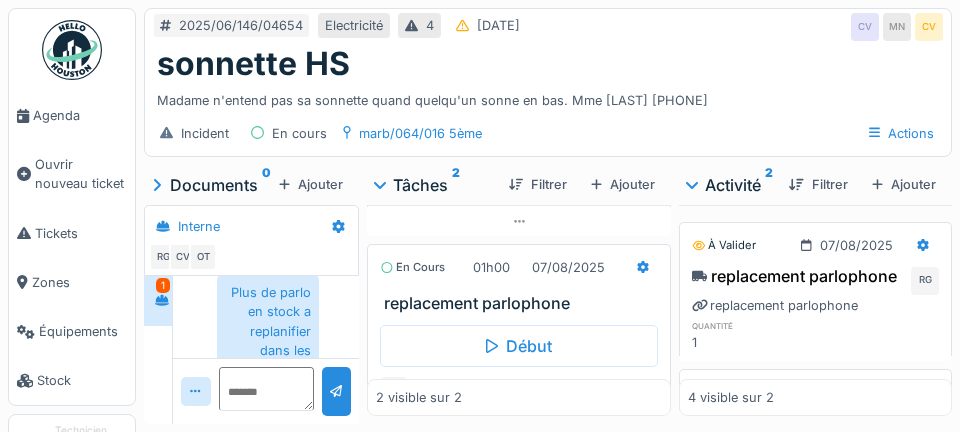 scroll, scrollTop: 96, scrollLeft: 0, axis: vertical 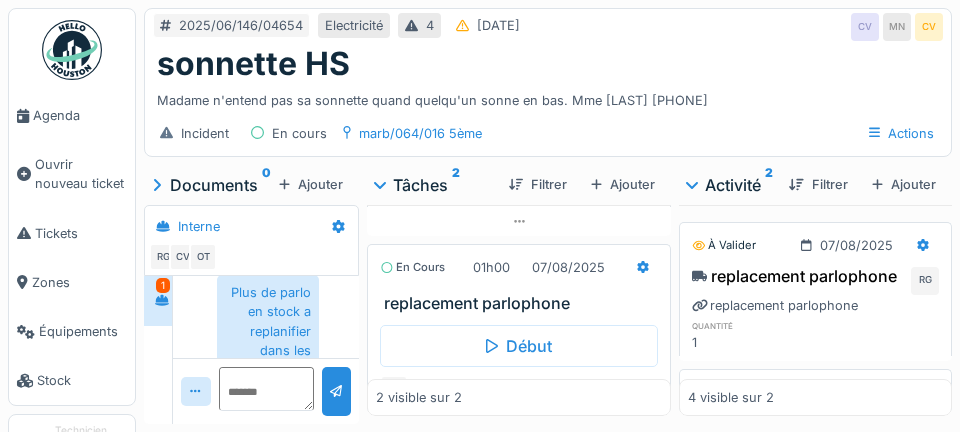 click on "Agenda" at bounding box center (80, 115) 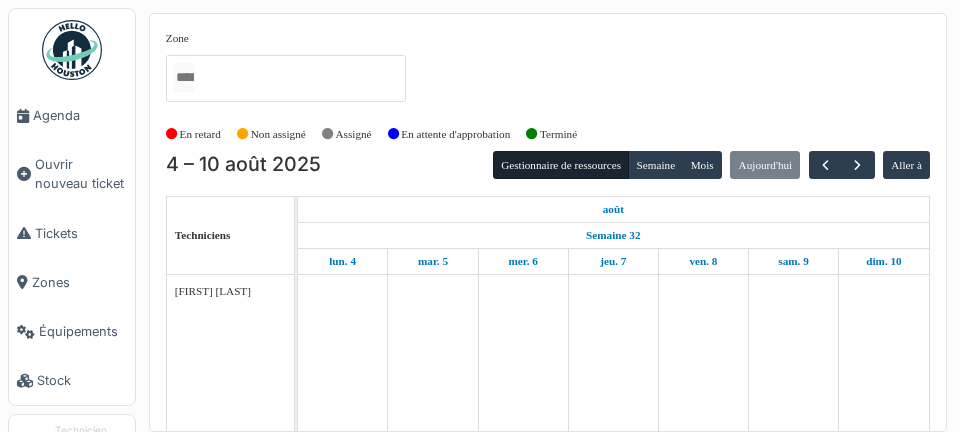 scroll, scrollTop: 0, scrollLeft: 0, axis: both 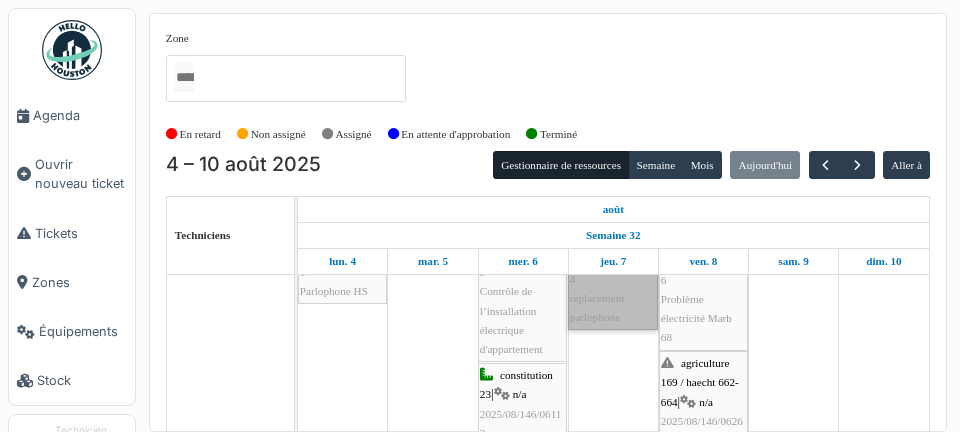 click on "marbotin 62-66
|     n/a
2025/06/146/04654
replacement parlophone" at bounding box center [613, 269] 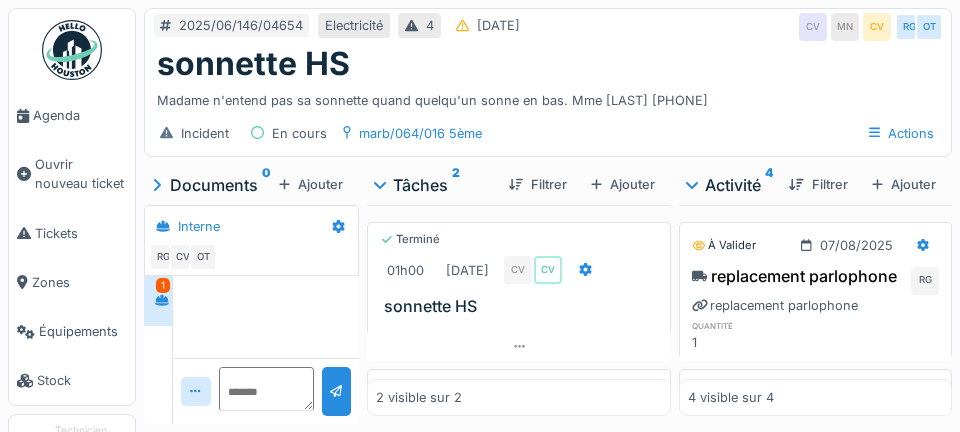 scroll, scrollTop: 0, scrollLeft: 0, axis: both 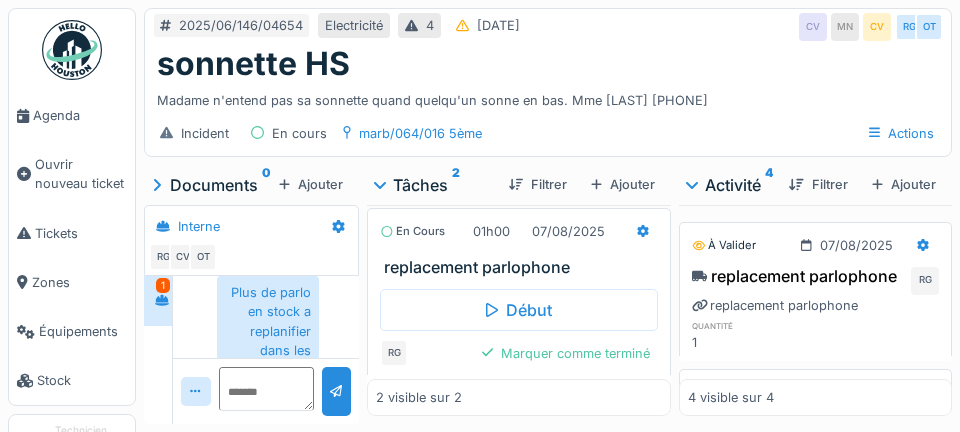 click on "Agenda" at bounding box center (80, 115) 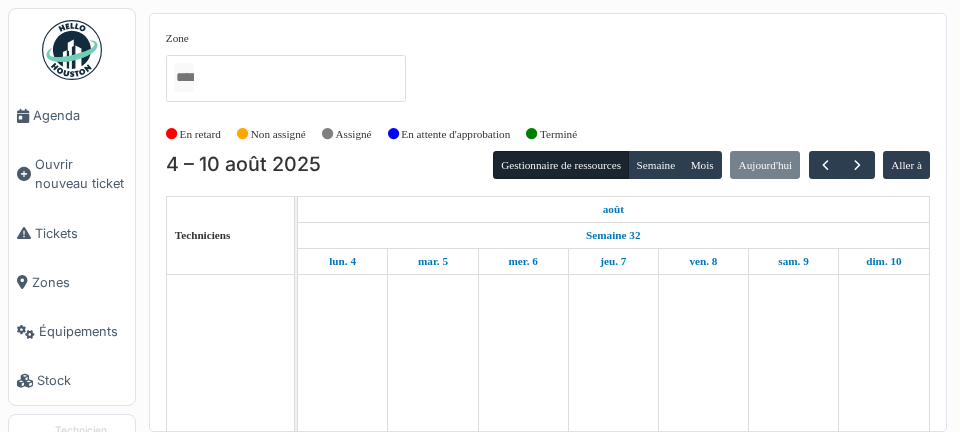 scroll, scrollTop: 0, scrollLeft: 0, axis: both 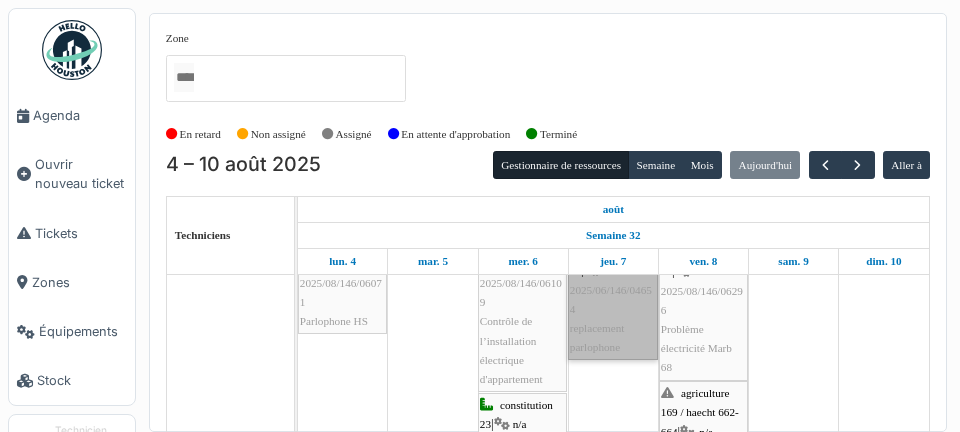 click on "marbotin 62-66
|     n/a
2025/06/146/04654
replacement parlophone" at bounding box center (613, 299) 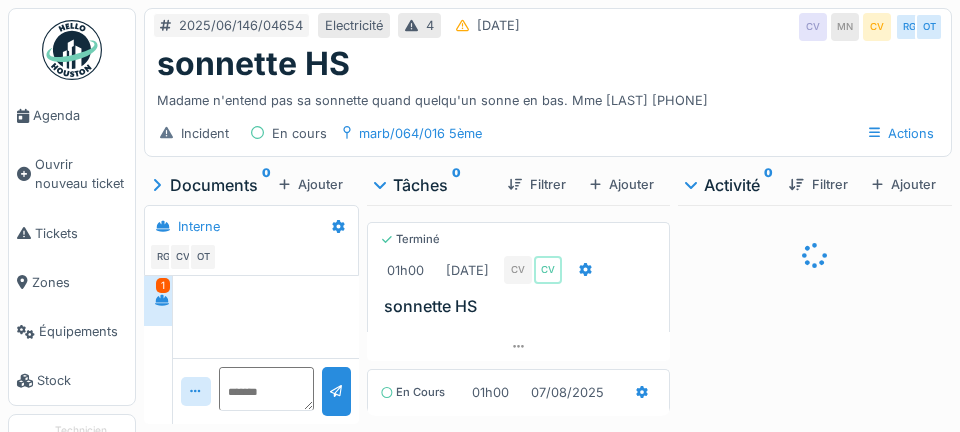 scroll, scrollTop: 0, scrollLeft: 0, axis: both 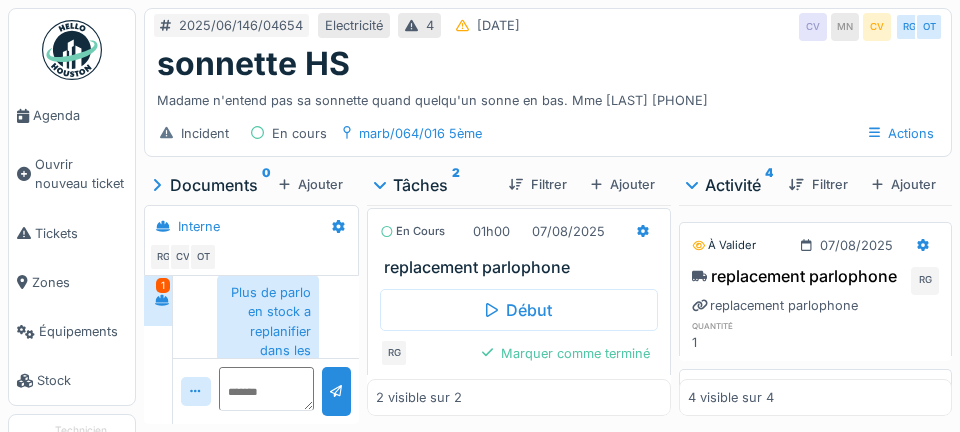 click on "Agenda" at bounding box center [80, 115] 